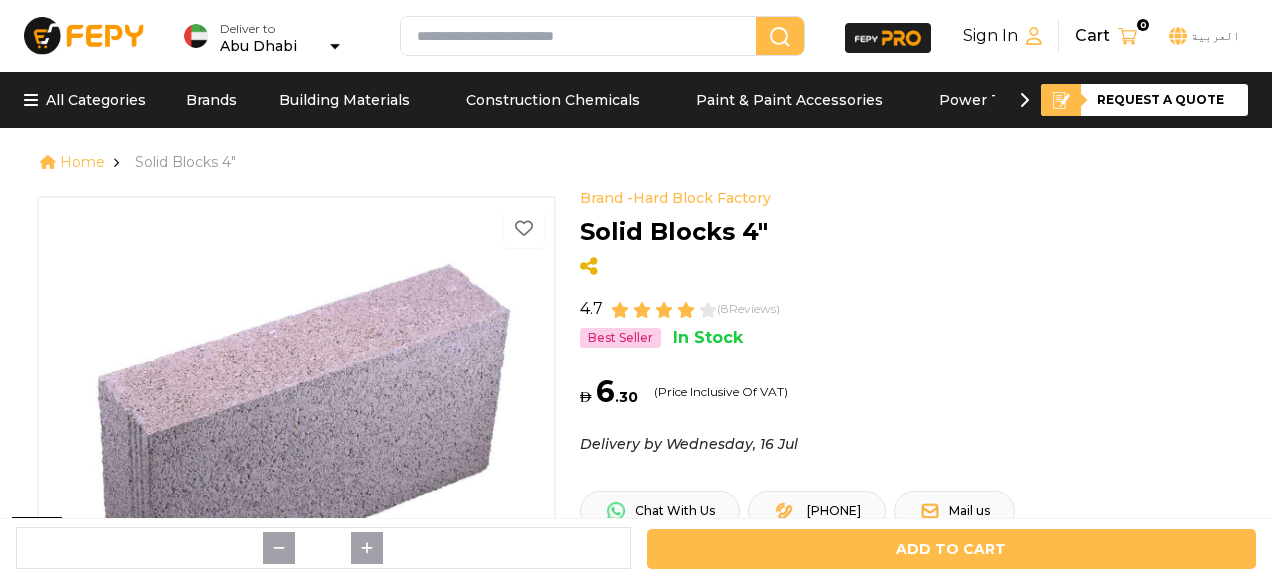 scroll, scrollTop: 0, scrollLeft: 0, axis: both 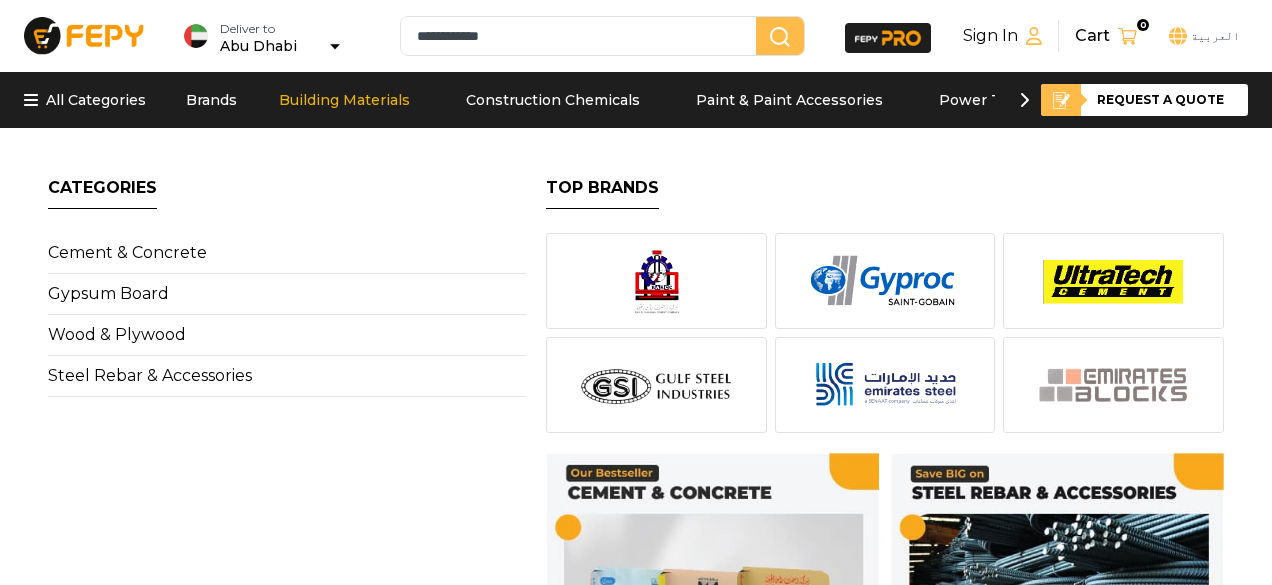 click on "Building Materials" at bounding box center (344, 100) 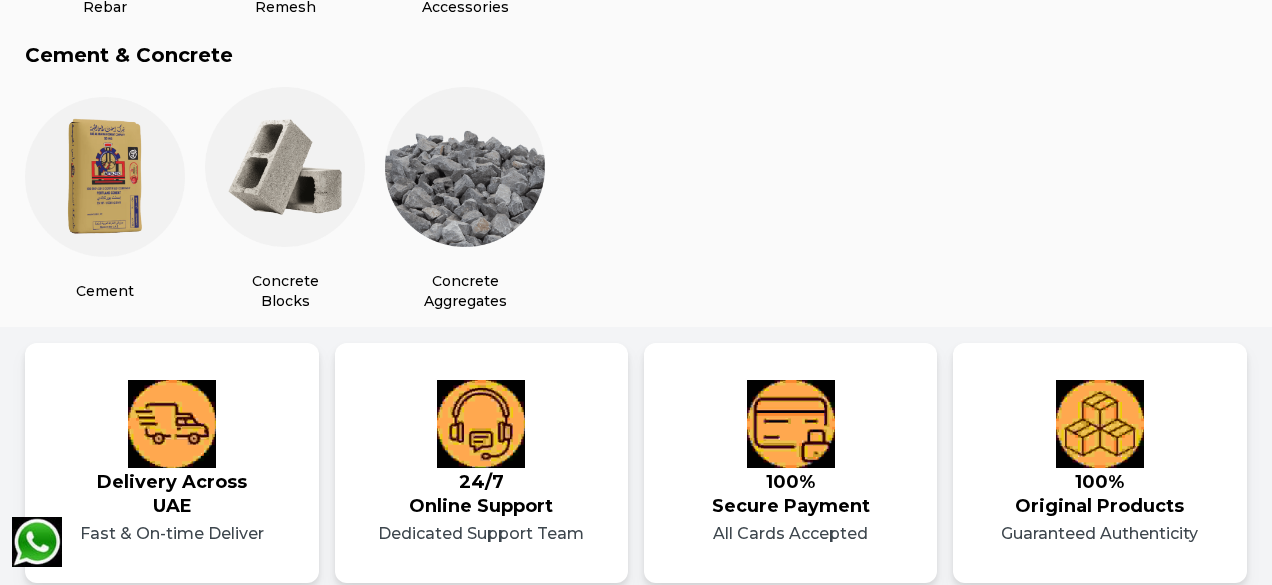 scroll, scrollTop: 1600, scrollLeft: 0, axis: vertical 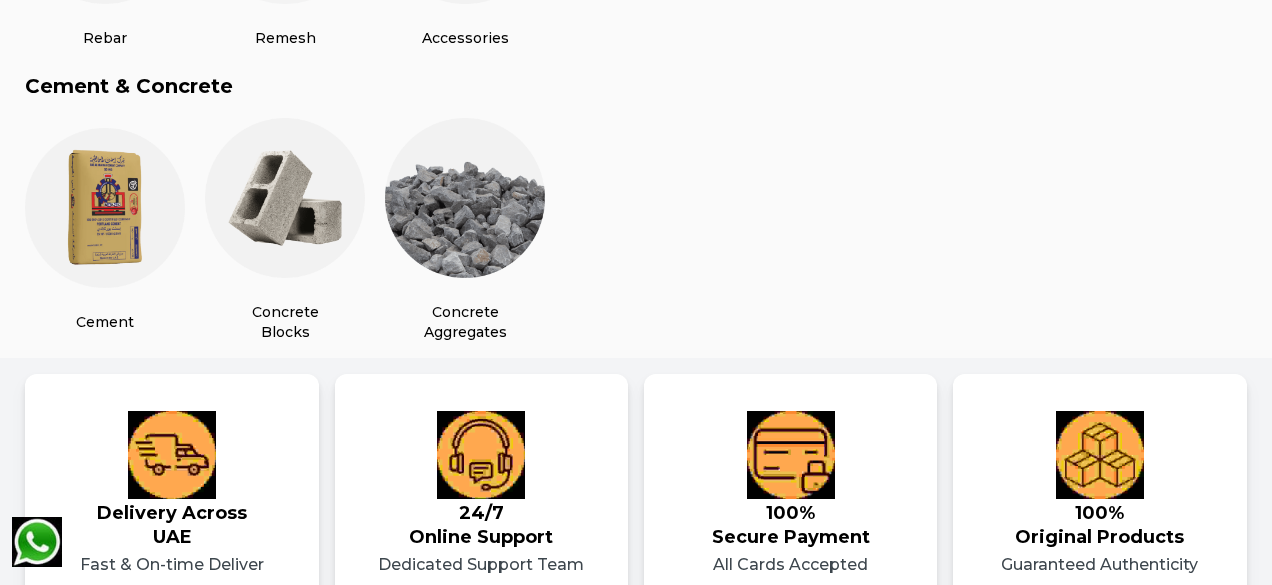 click at bounding box center (285, 198) 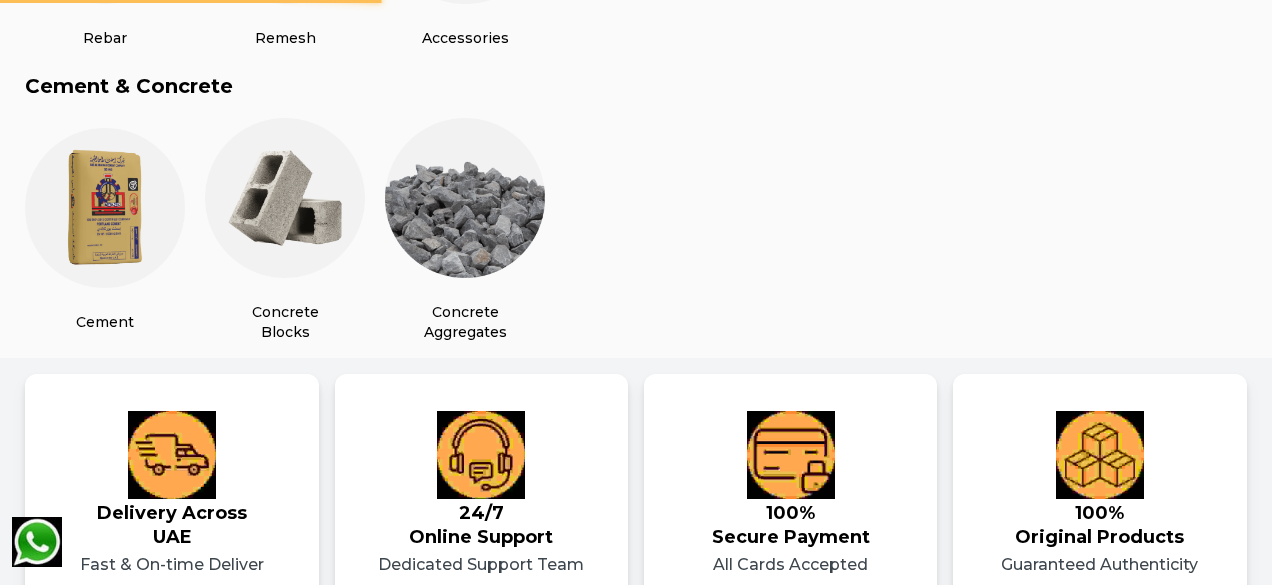 scroll, scrollTop: 0, scrollLeft: 0, axis: both 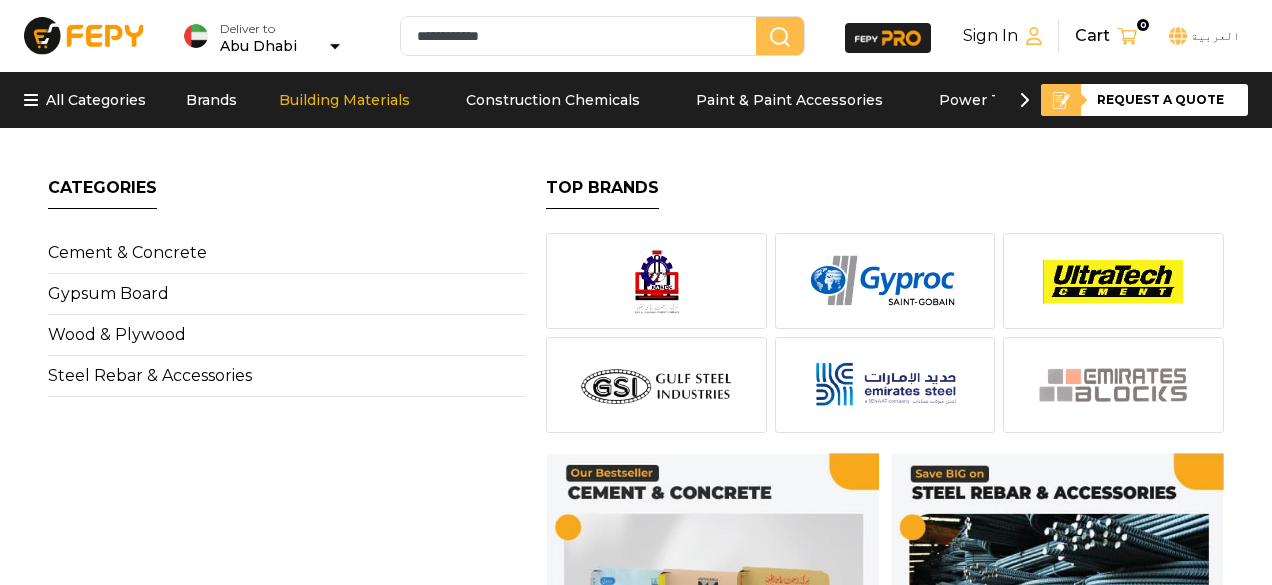 click on "Building Materials" at bounding box center (344, 100) 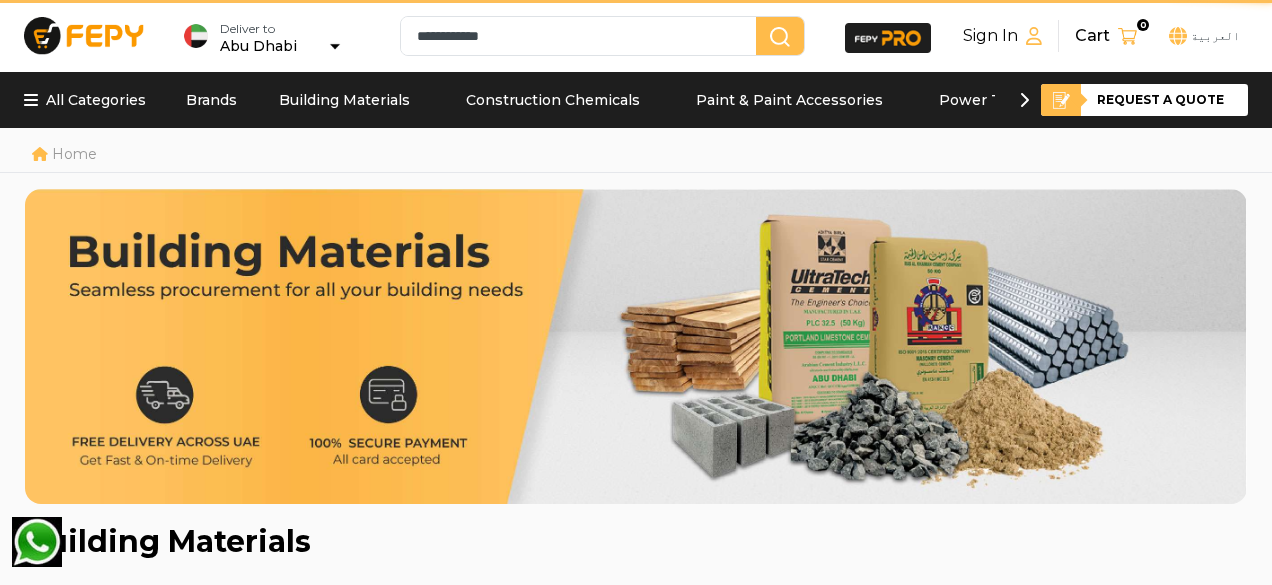 click on "Building Materials" at bounding box center [344, 100] 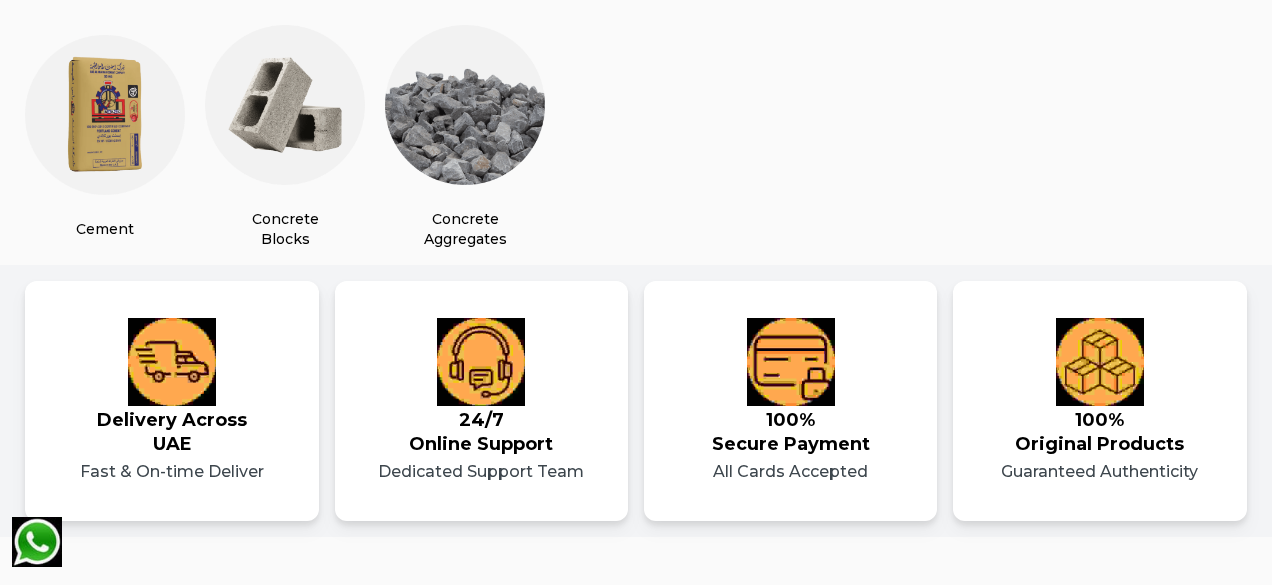 scroll, scrollTop: 1700, scrollLeft: 0, axis: vertical 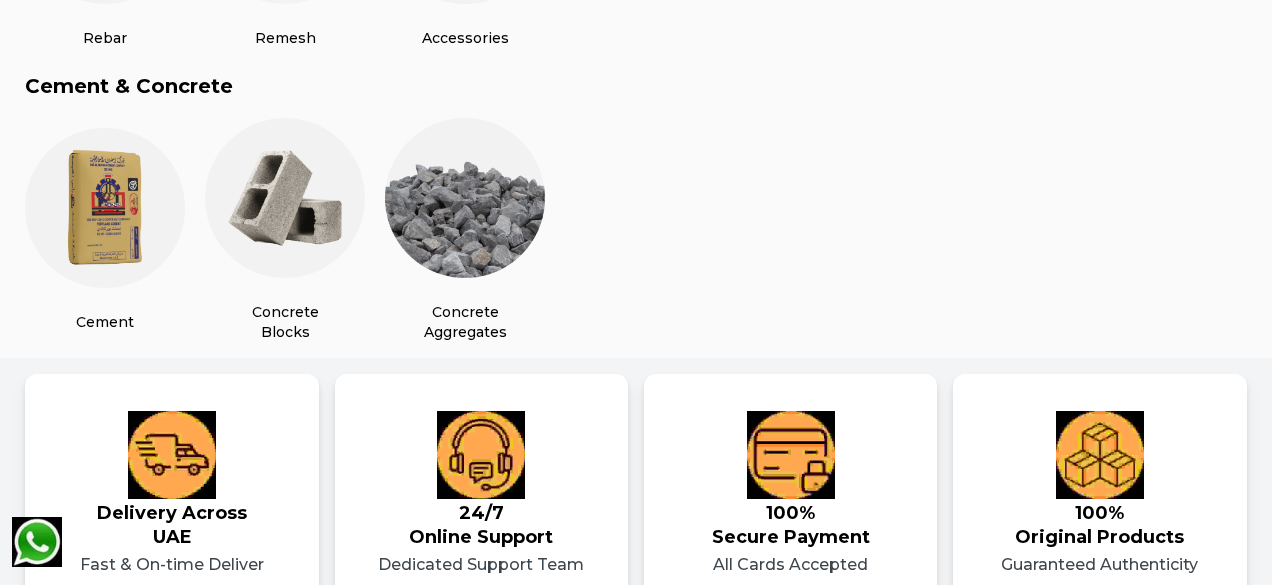 click at bounding box center [285, 198] 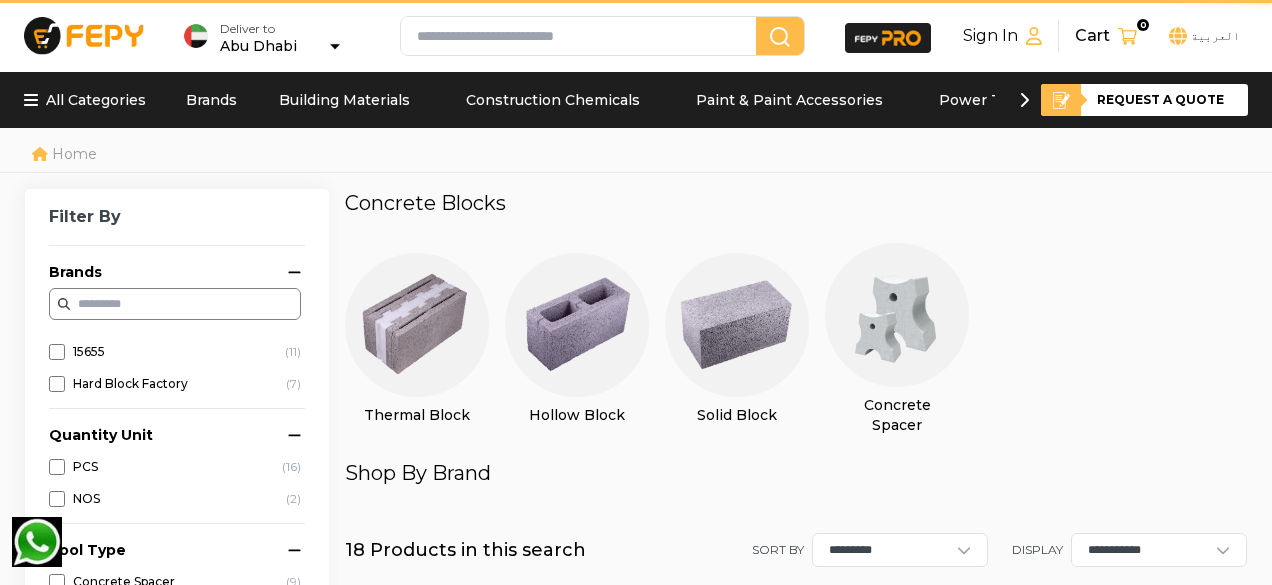 scroll, scrollTop: 0, scrollLeft: 0, axis: both 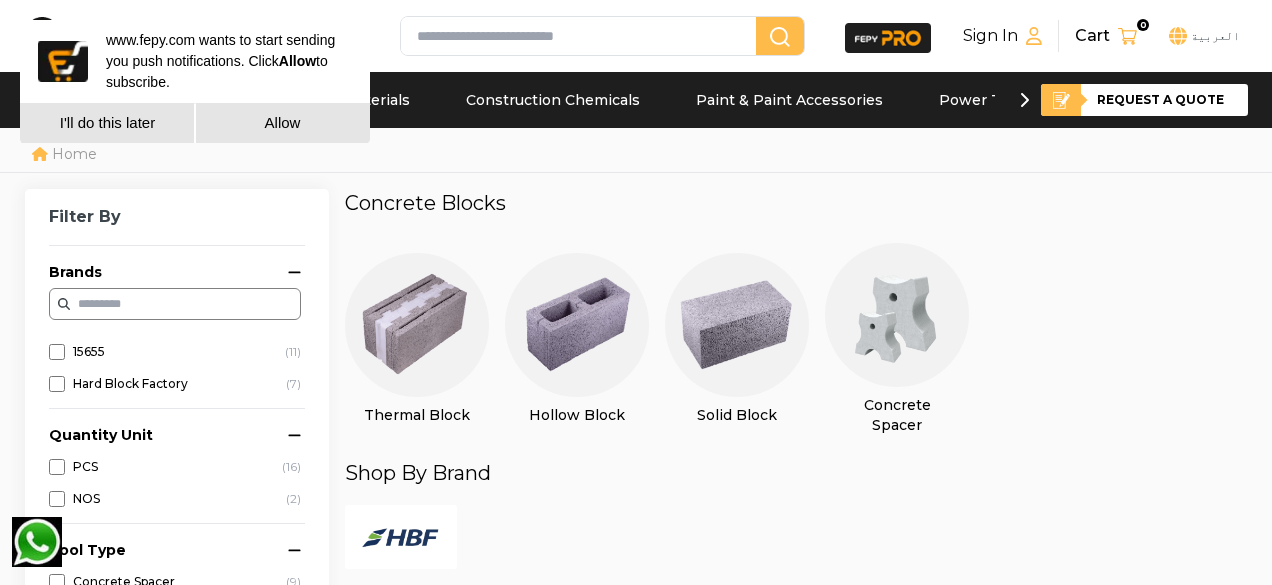 drag, startPoint x: 748, startPoint y: 336, endPoint x: 741, endPoint y: 322, distance: 15.652476 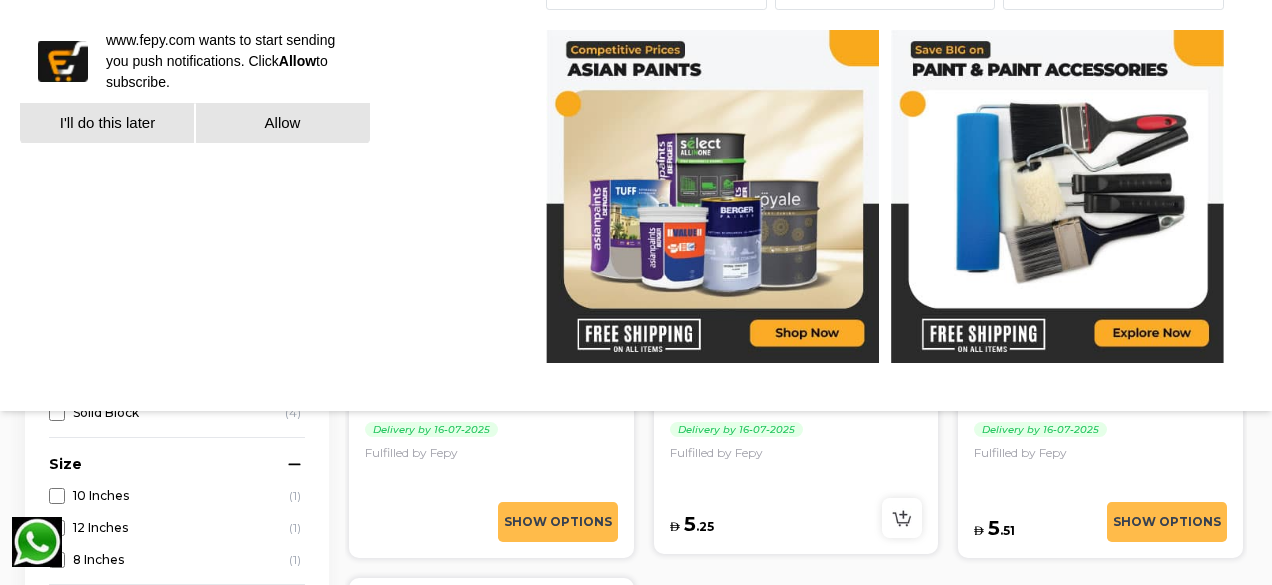 scroll, scrollTop: 400, scrollLeft: 0, axis: vertical 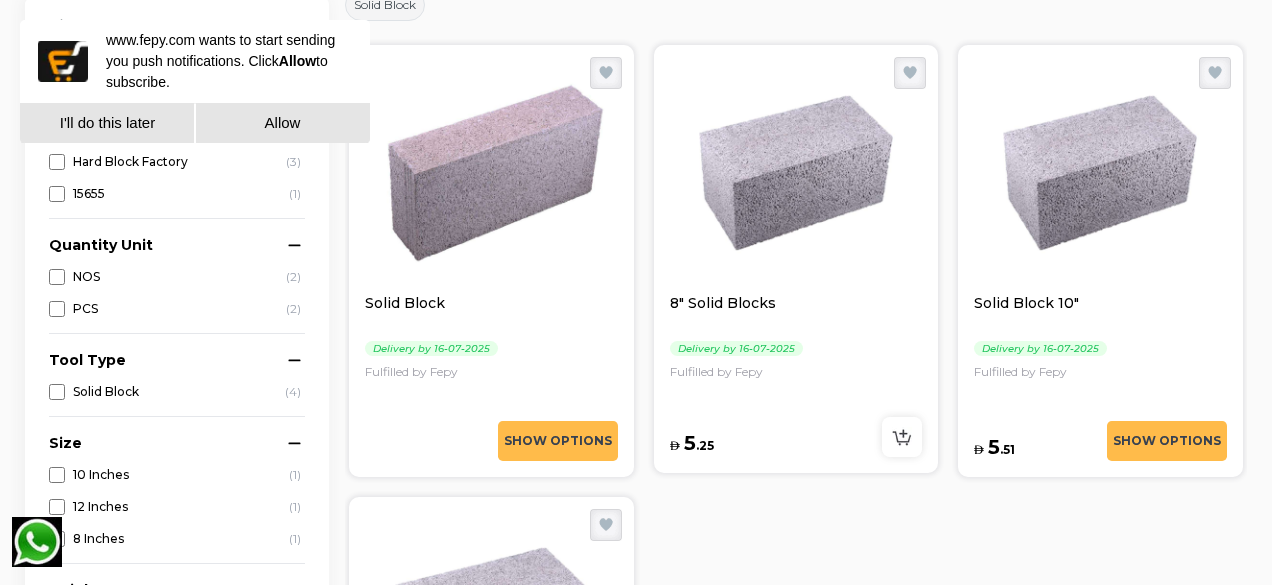 click at bounding box center (491, 173) 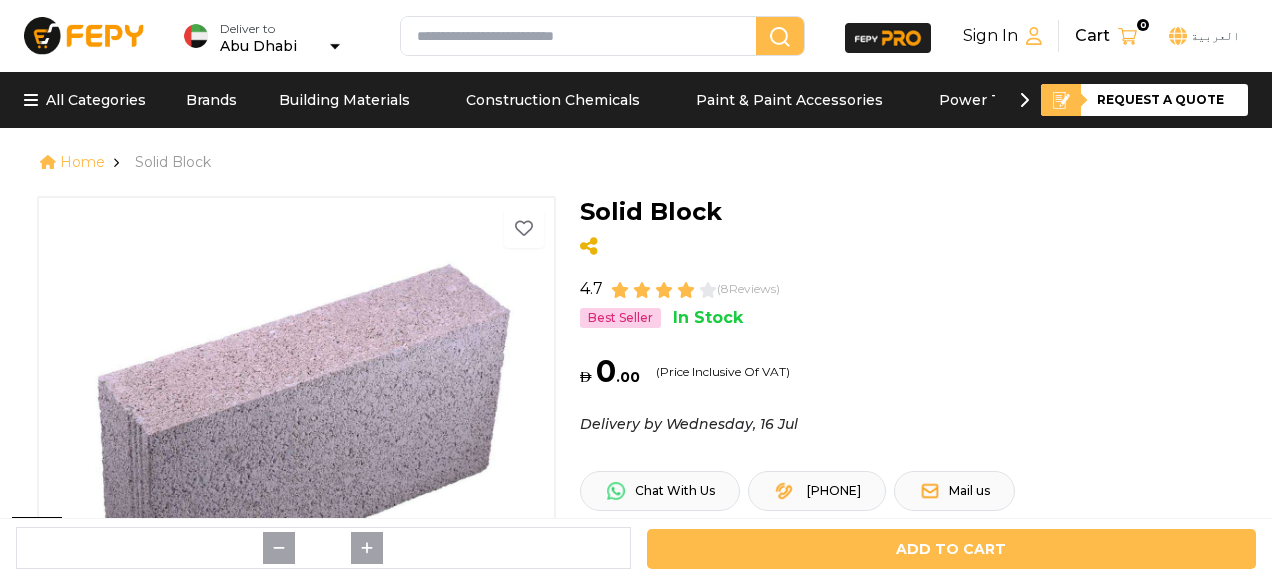 scroll, scrollTop: 0, scrollLeft: 0, axis: both 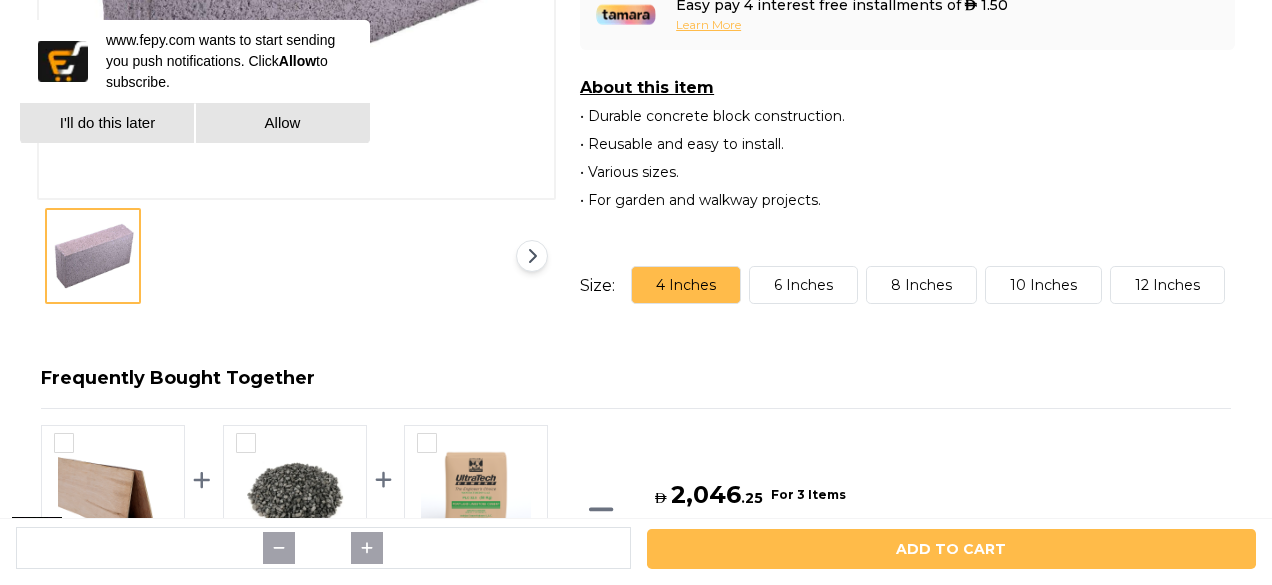 click on "6 Inches" at bounding box center (803, 285) 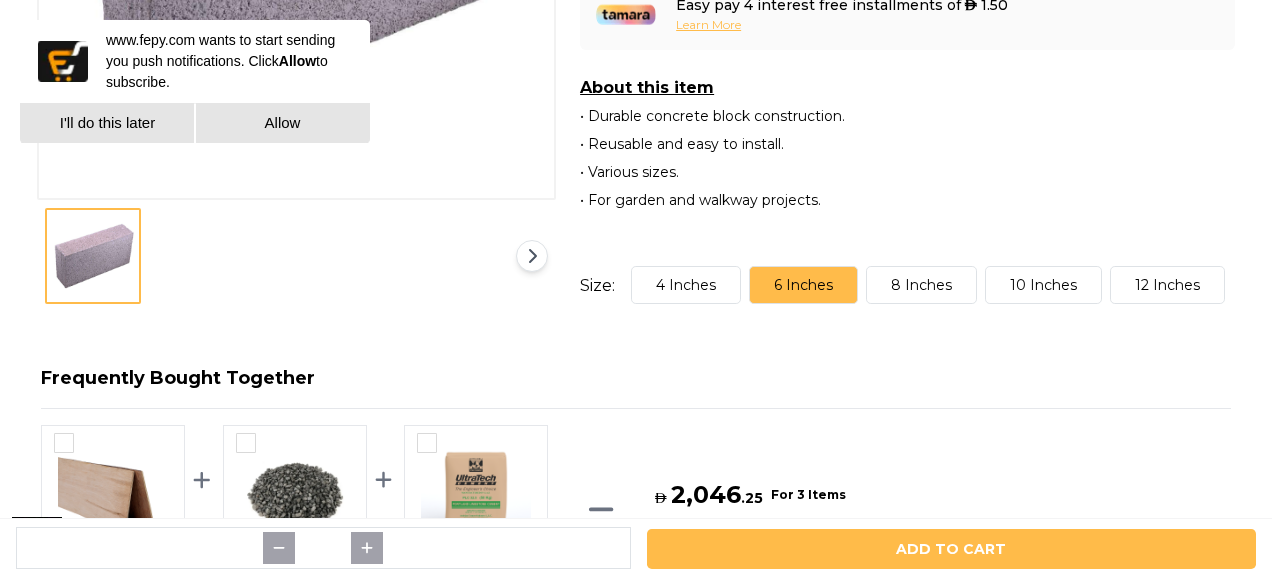 type on "**" 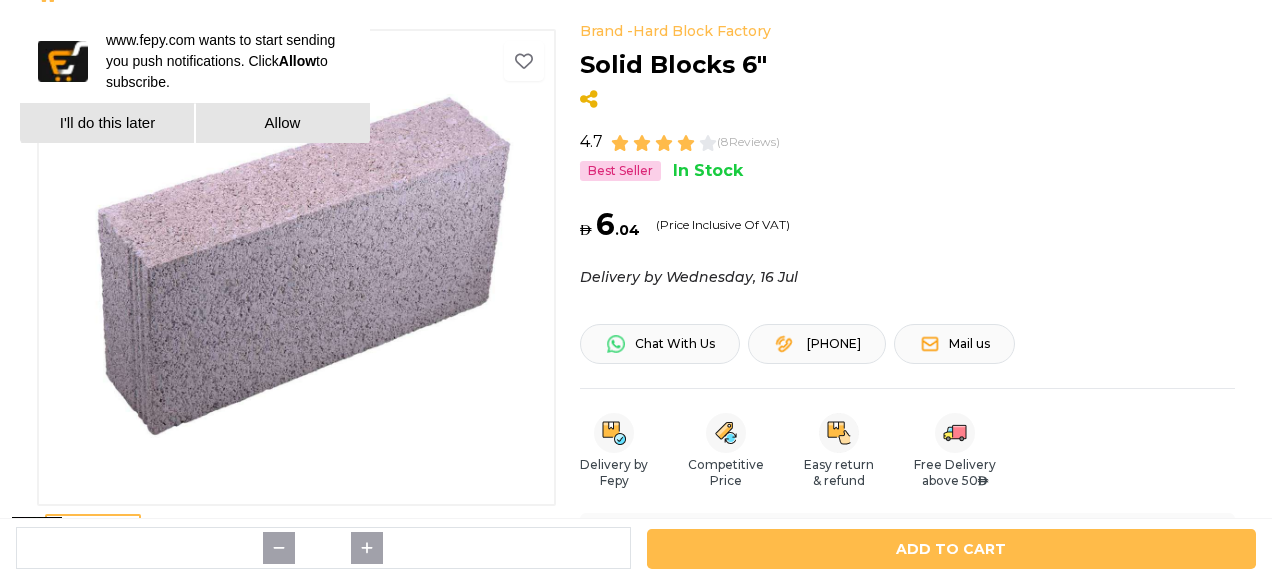 scroll, scrollTop: 0, scrollLeft: 0, axis: both 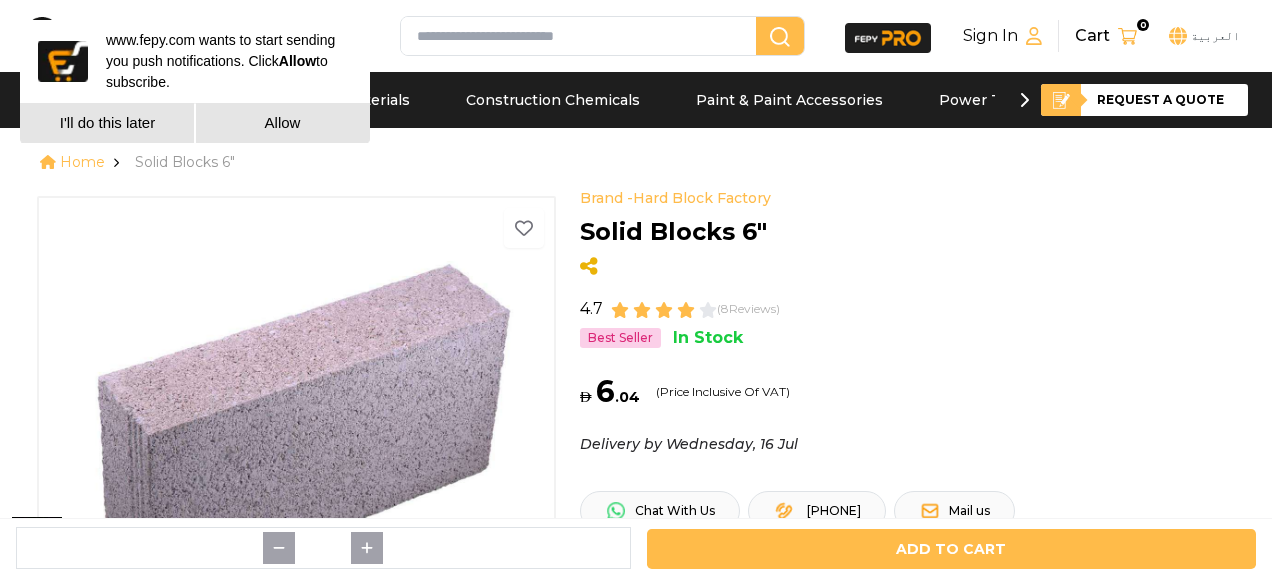 type 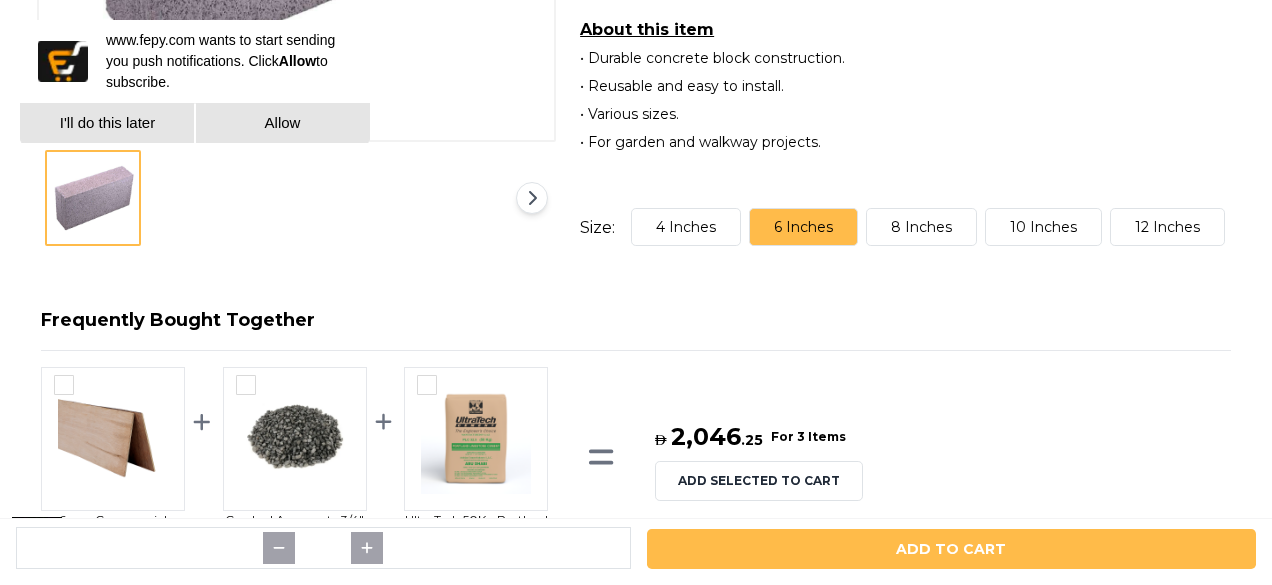 scroll, scrollTop: 900, scrollLeft: 0, axis: vertical 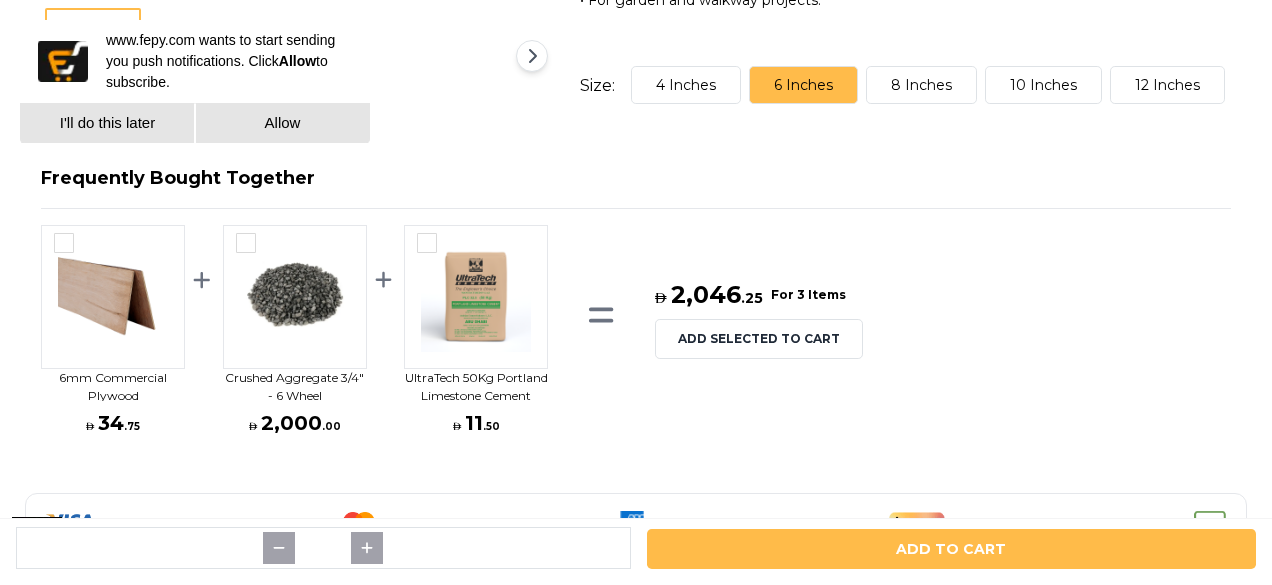 click on "8 Inches" at bounding box center (921, 85) 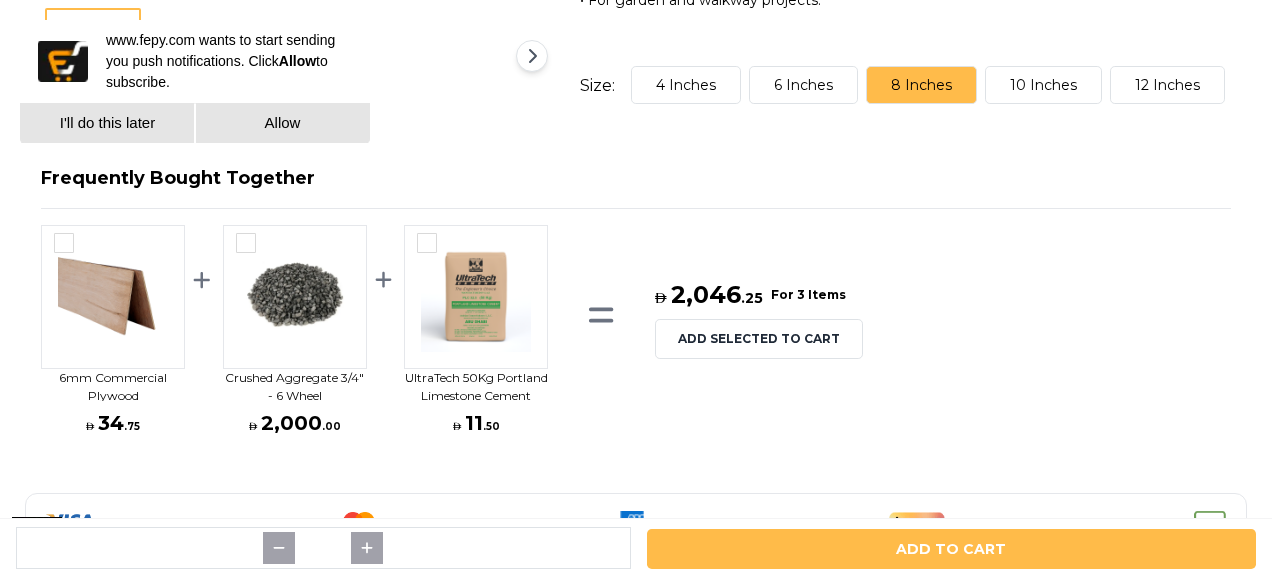 type on "**" 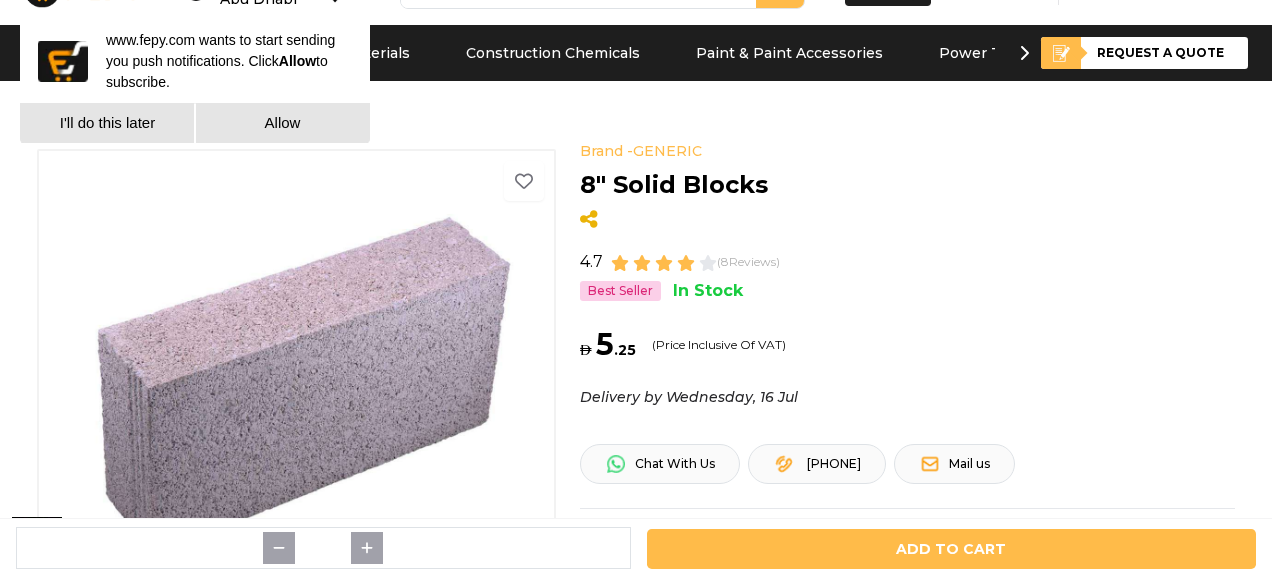 scroll, scrollTop: 0, scrollLeft: 0, axis: both 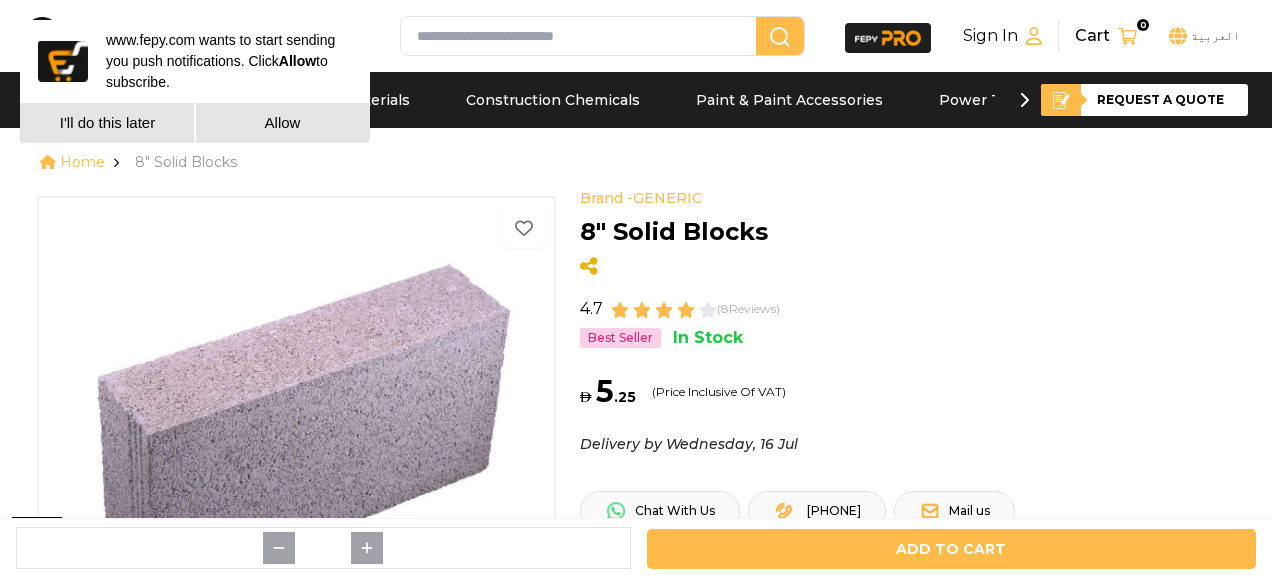type 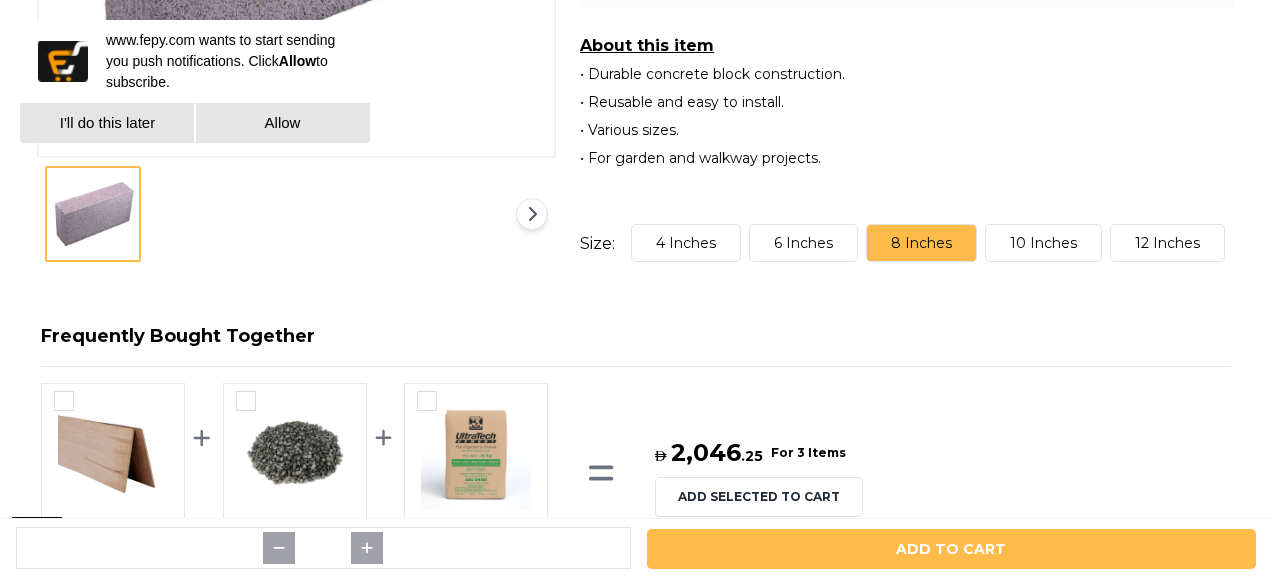 scroll, scrollTop: 1000, scrollLeft: 0, axis: vertical 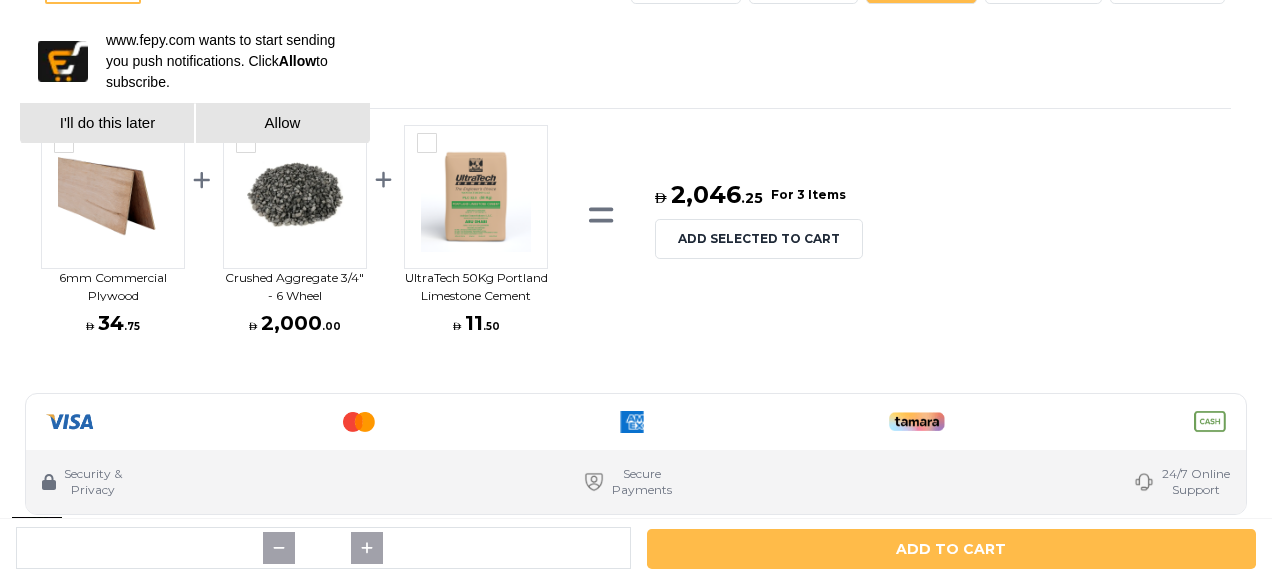 click on "10 Inches" at bounding box center (1043, -15) 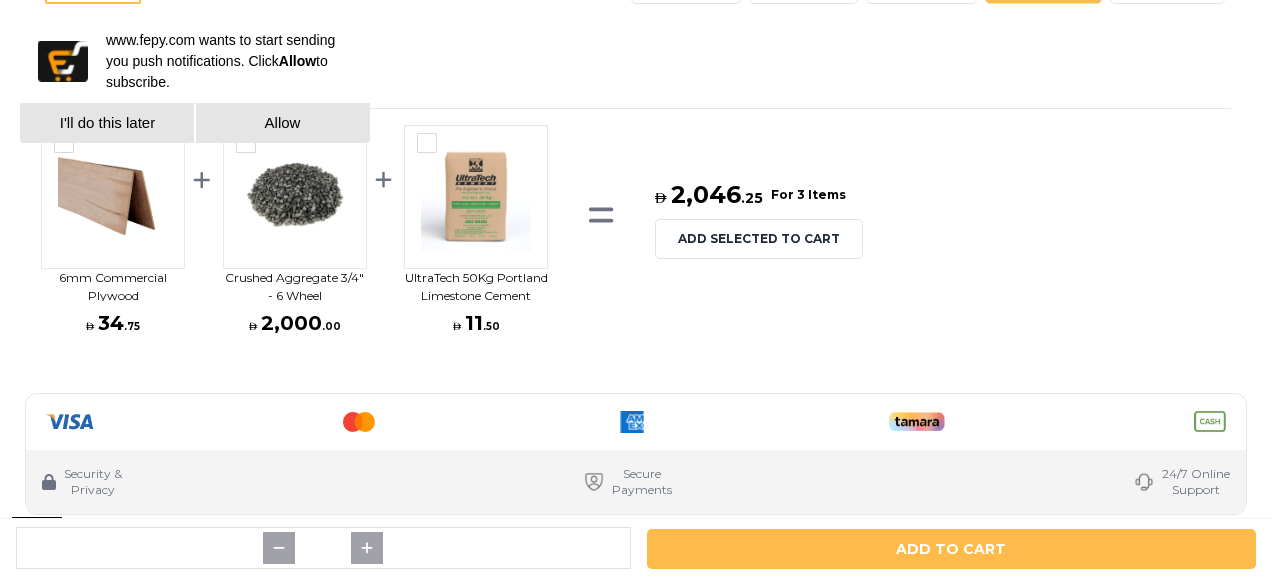 type on "*" 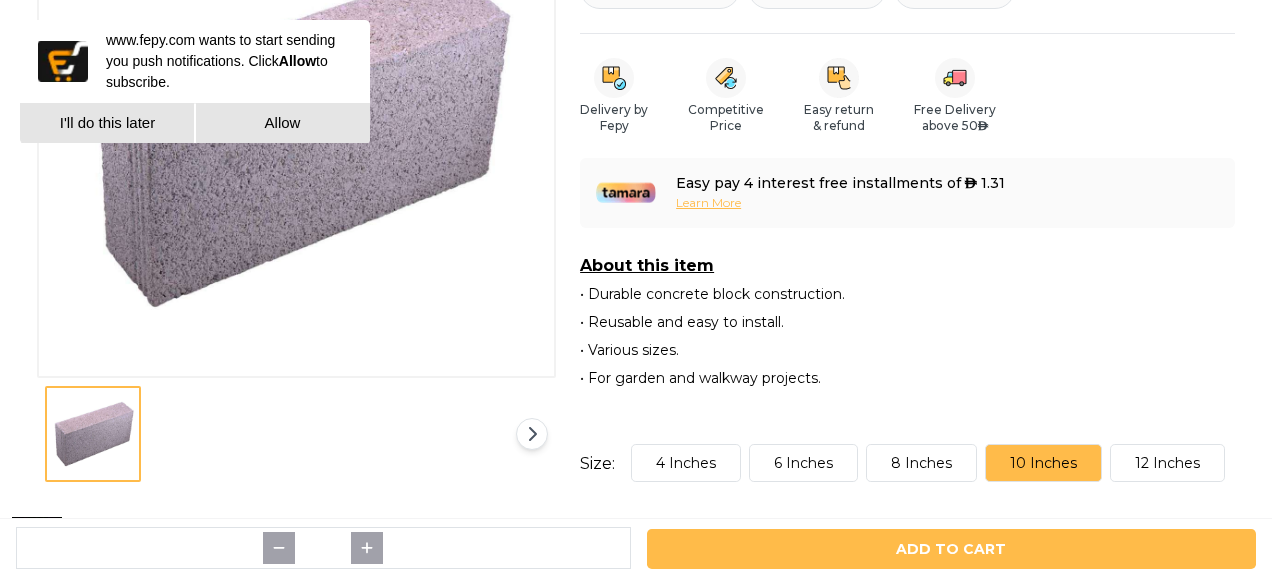 scroll, scrollTop: 200, scrollLeft: 0, axis: vertical 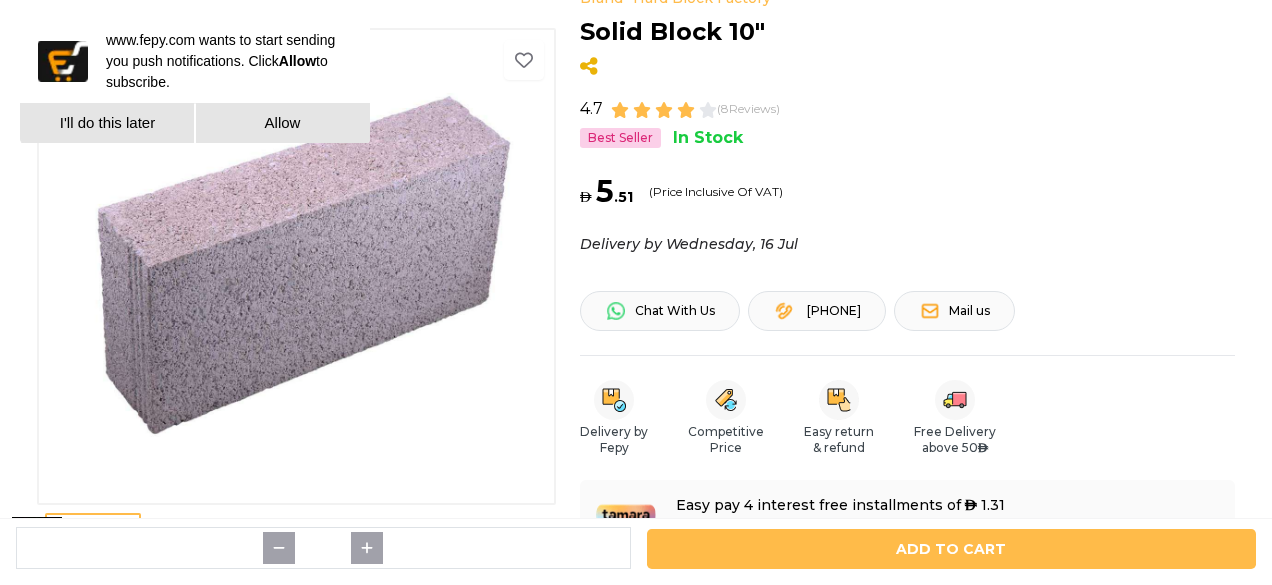 type 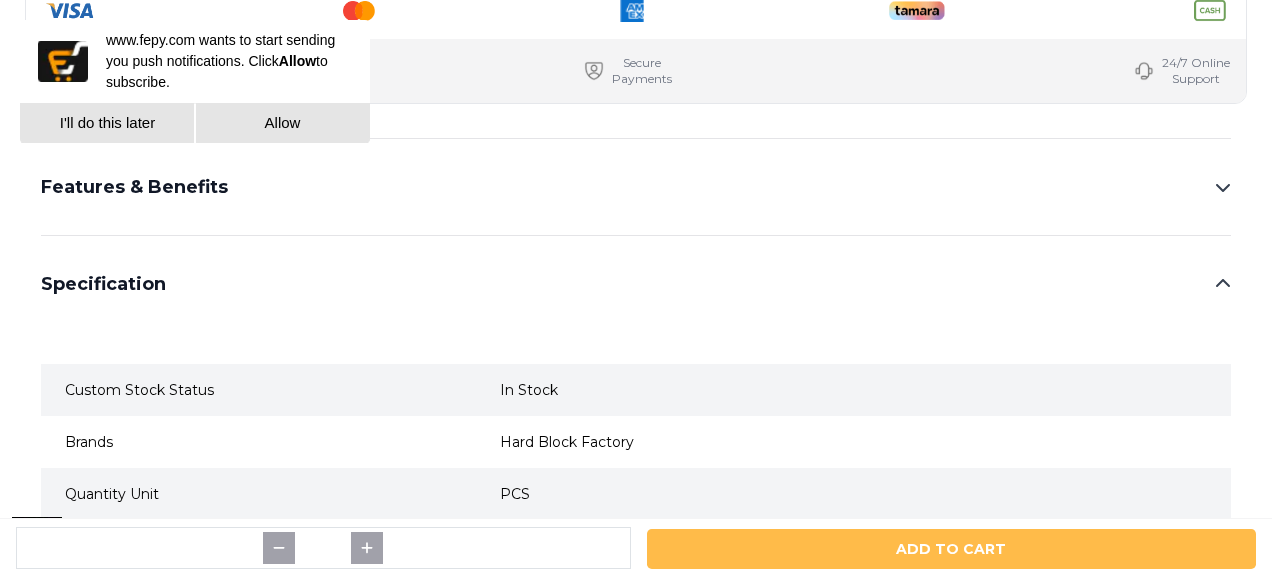scroll, scrollTop: 1100, scrollLeft: 0, axis: vertical 